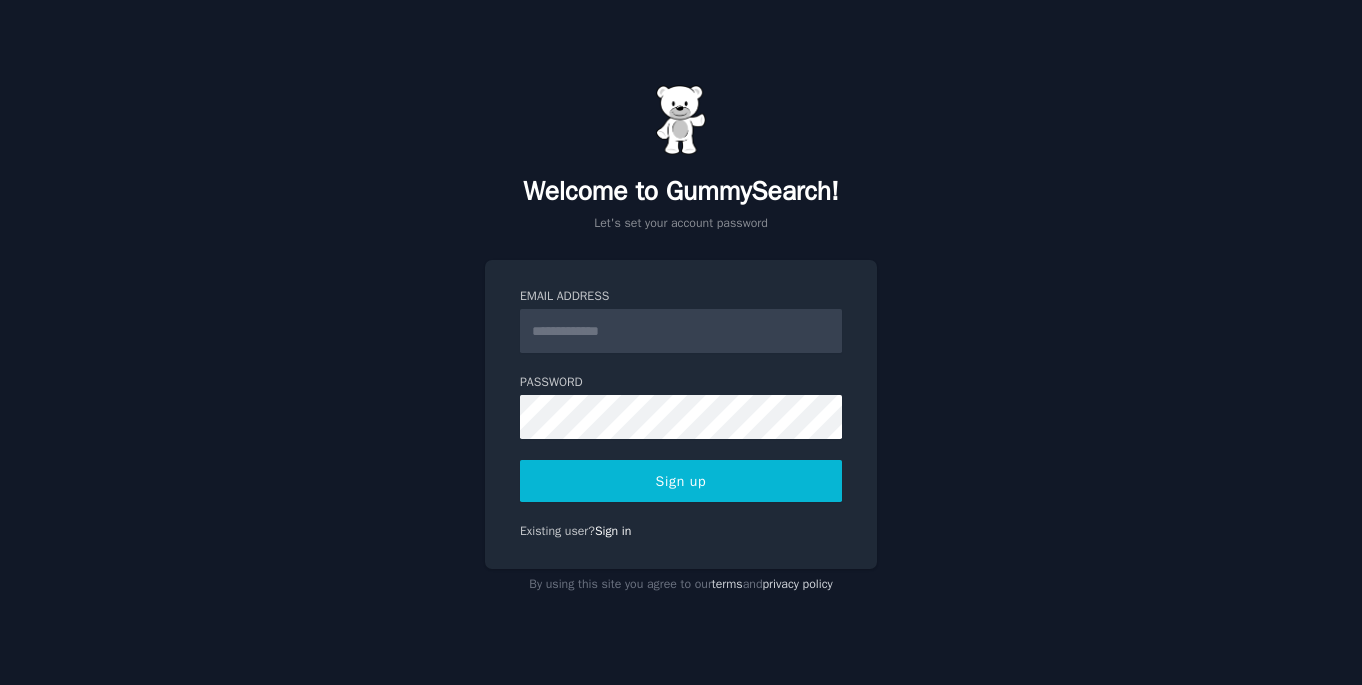 scroll, scrollTop: 0, scrollLeft: 0, axis: both 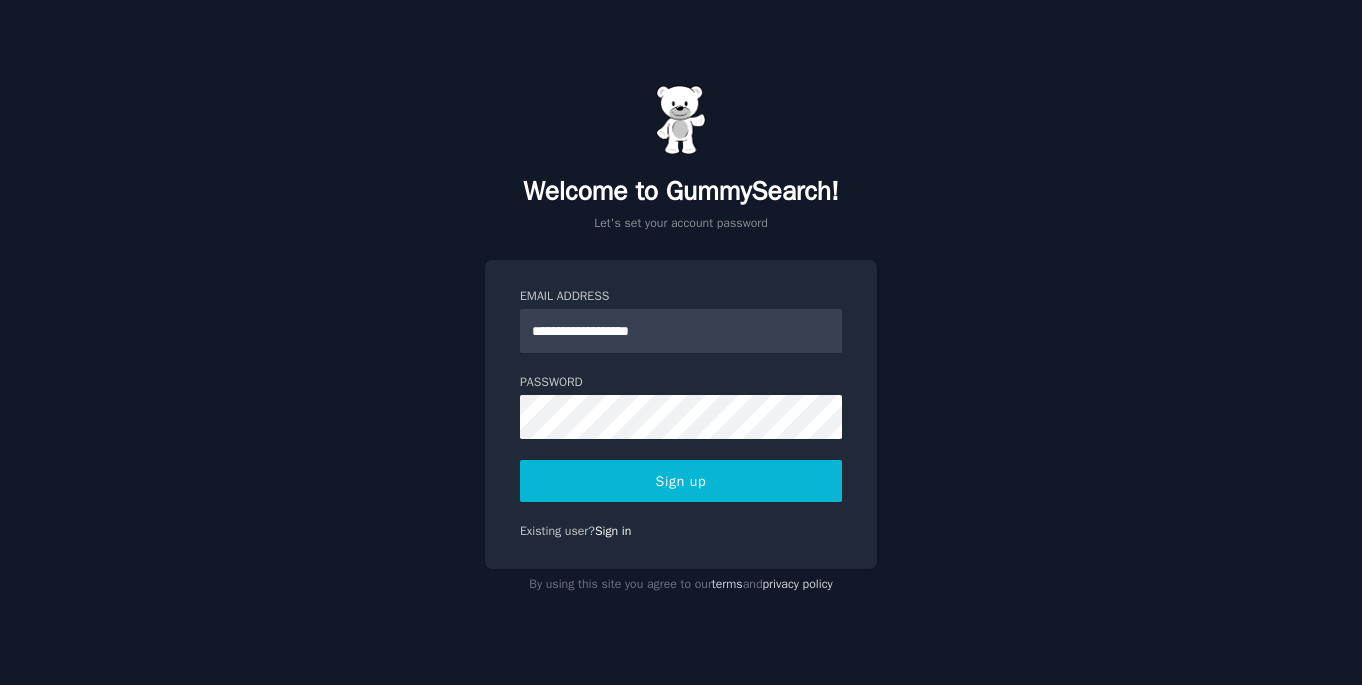 type on "**********" 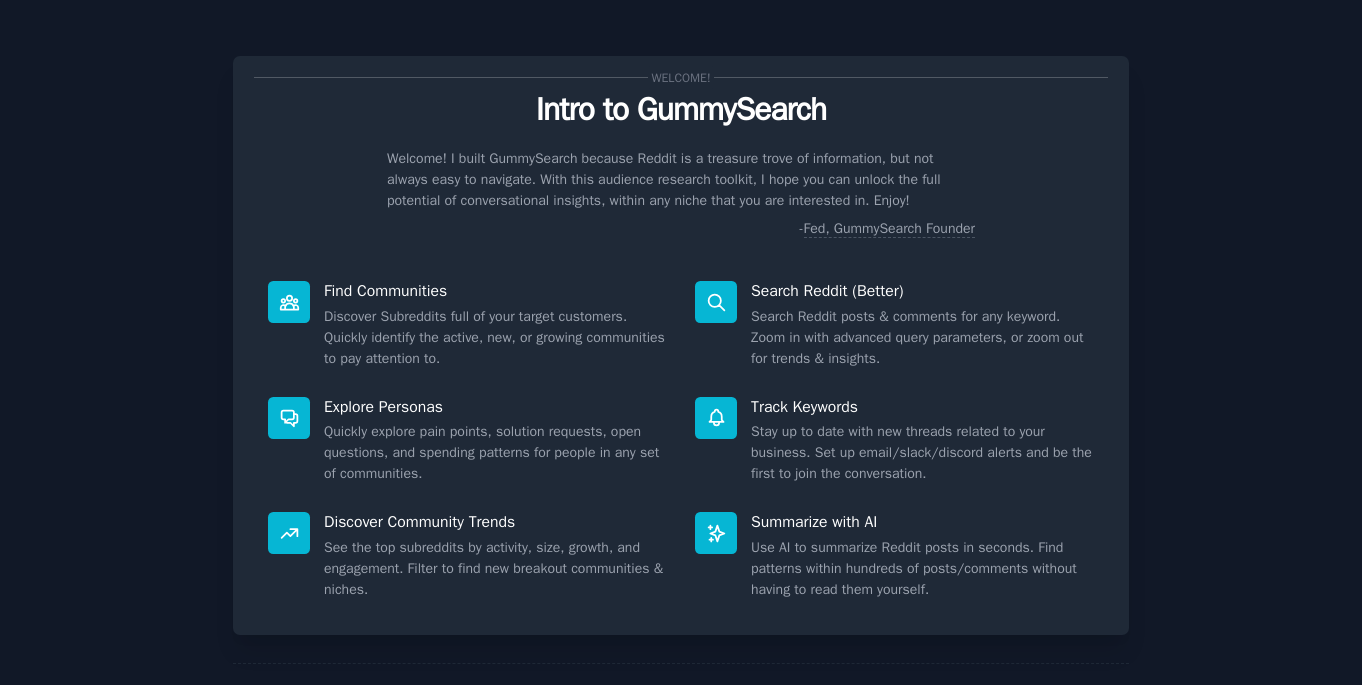 scroll, scrollTop: 0, scrollLeft: 0, axis: both 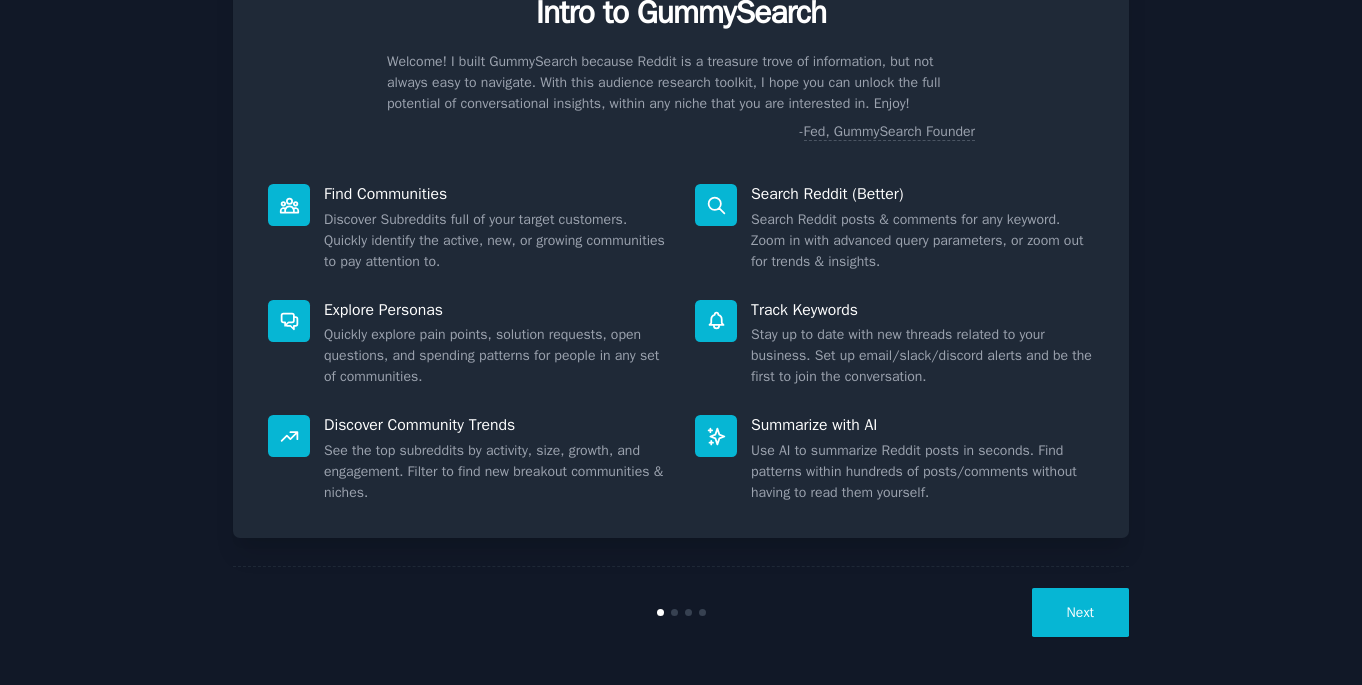 click on "Next" at bounding box center [1080, 612] 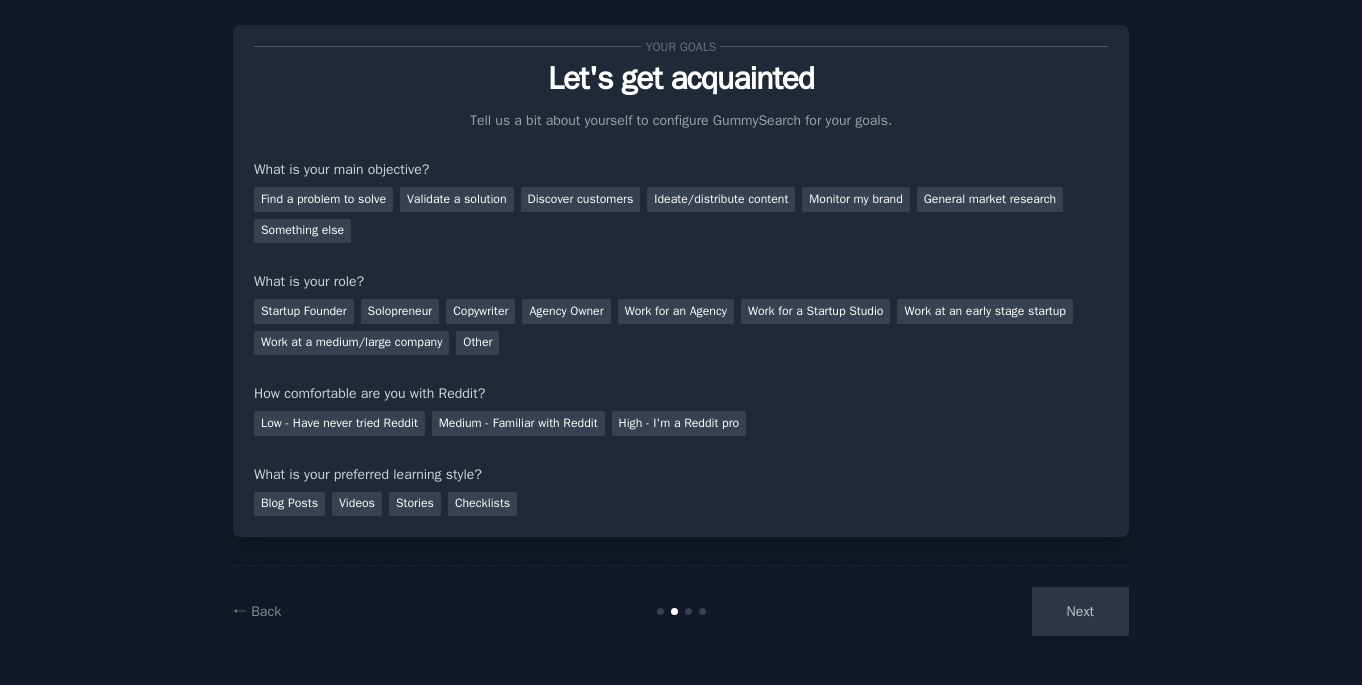 scroll, scrollTop: 31, scrollLeft: 0, axis: vertical 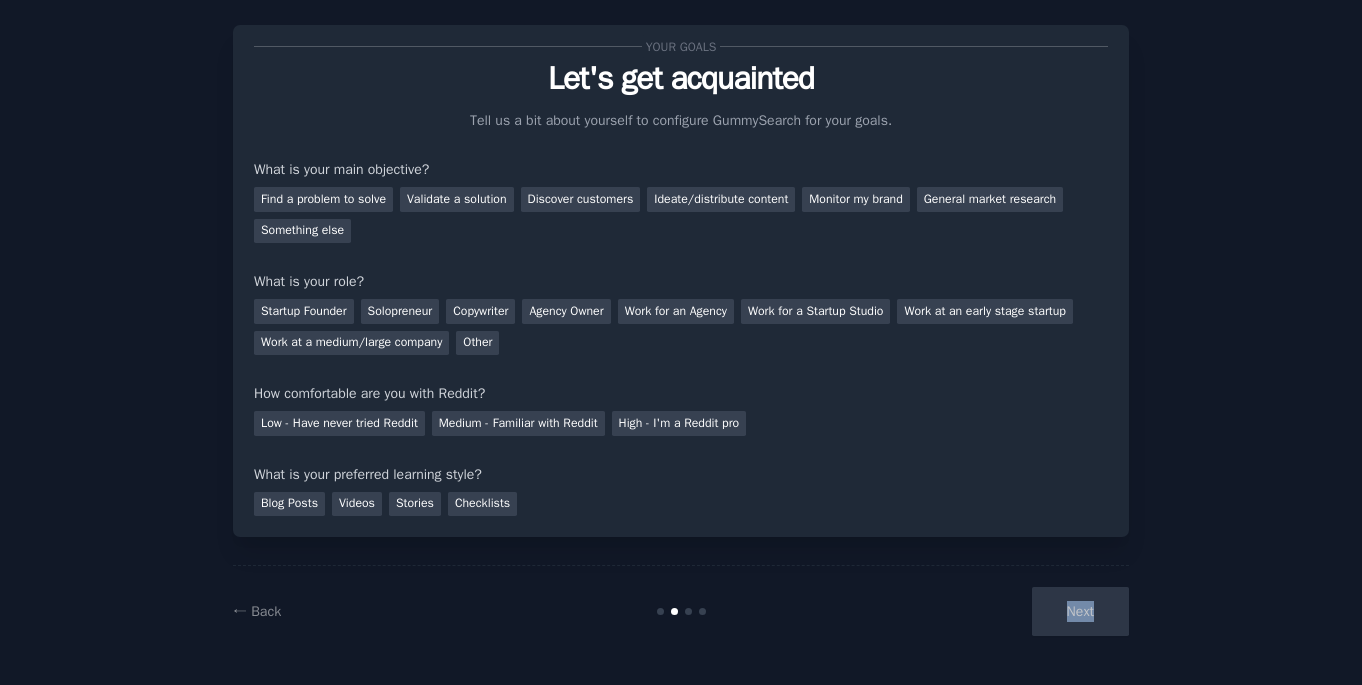 click on "Next" at bounding box center [979, 611] 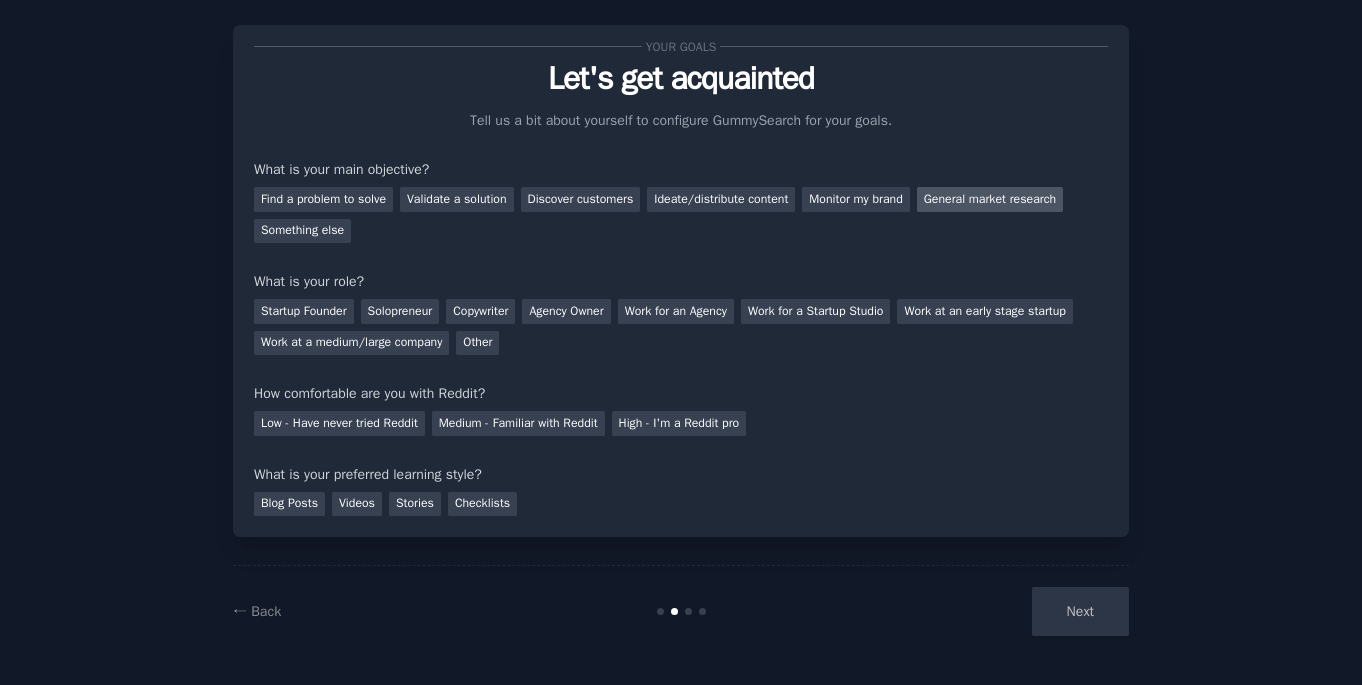 click on "General market research" at bounding box center (990, 199) 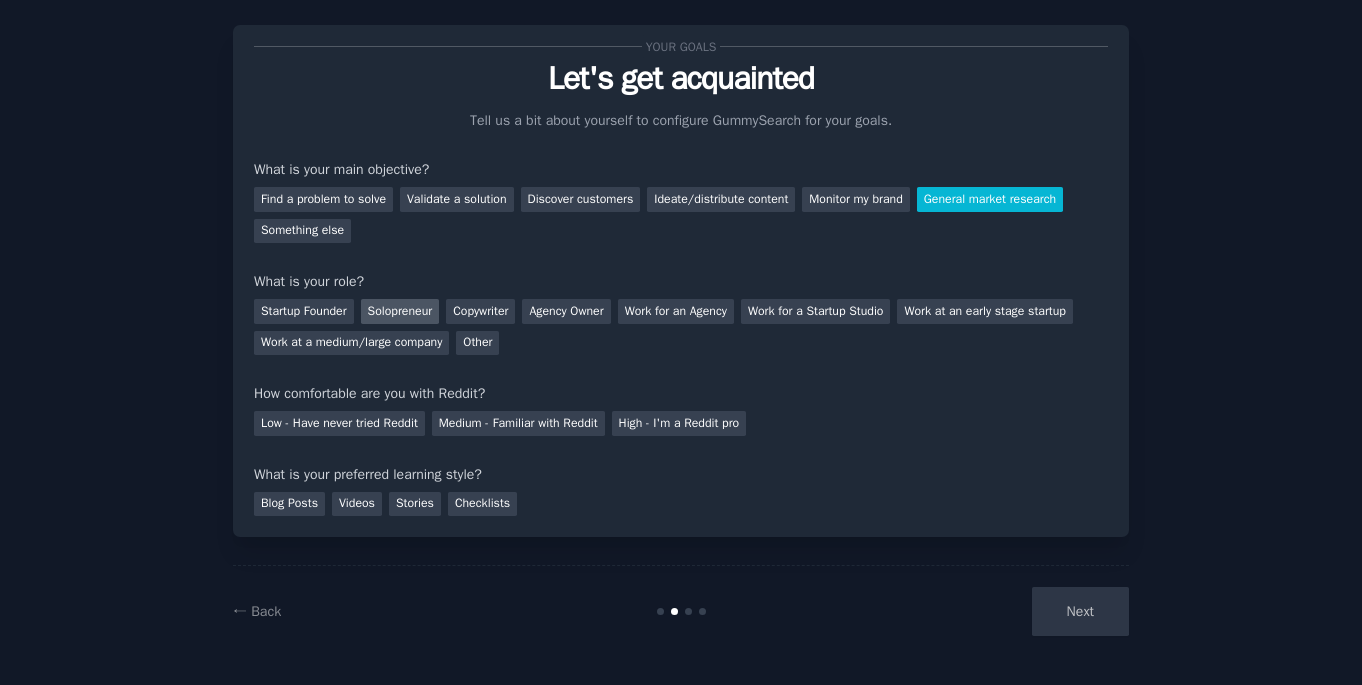 click on "Solopreneur" at bounding box center [400, 311] 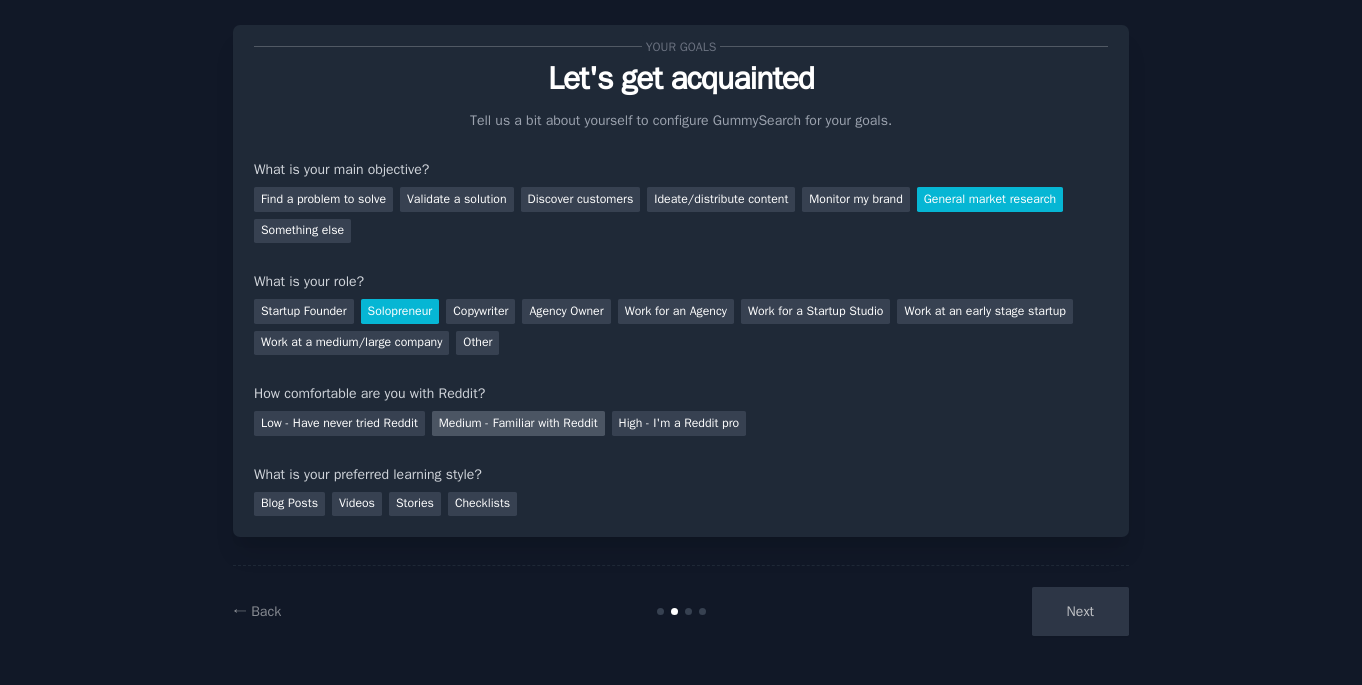 click on "Medium - Familiar with Reddit" at bounding box center (518, 423) 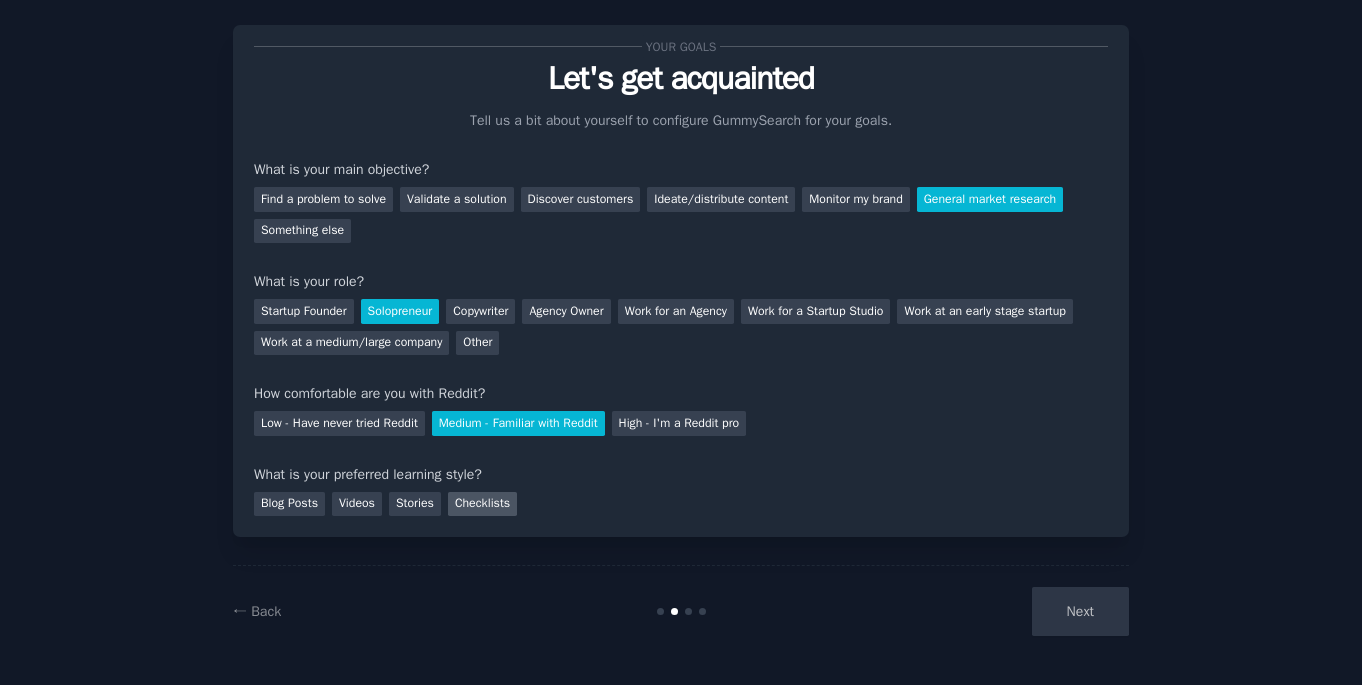 click on "Checklists" at bounding box center [482, 504] 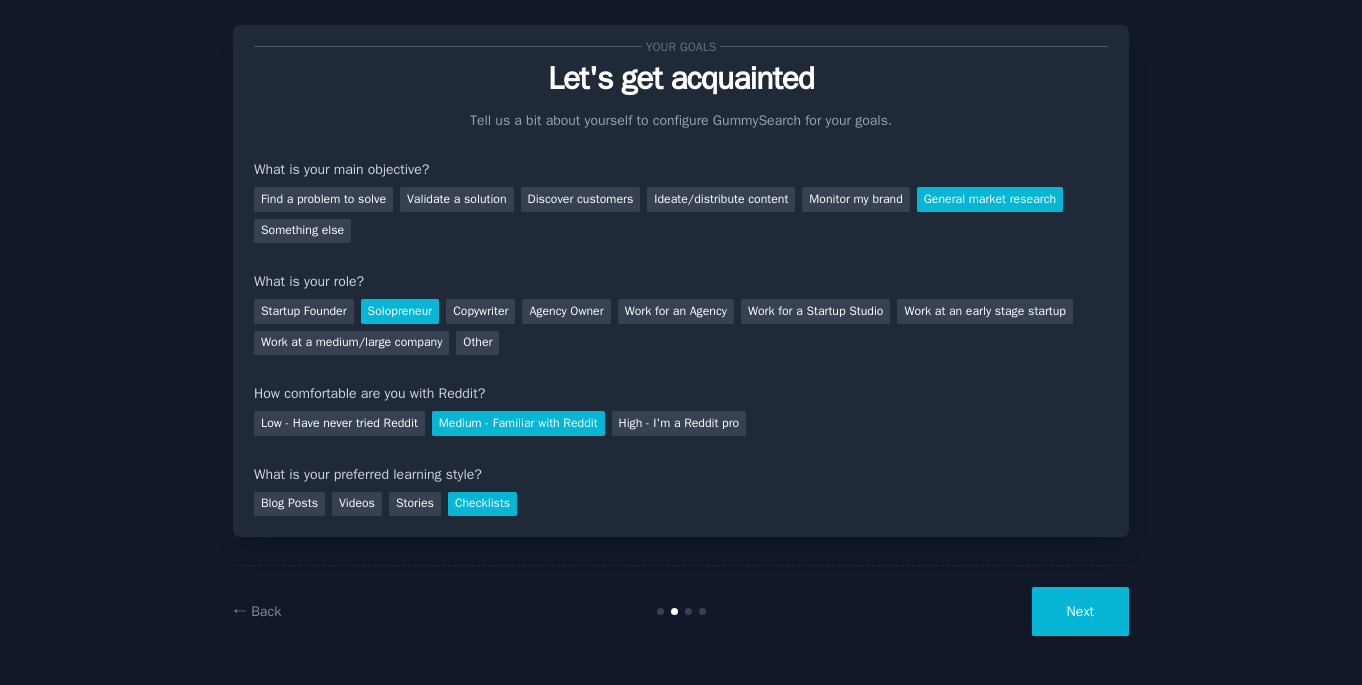 click on "Checklists" at bounding box center (482, 504) 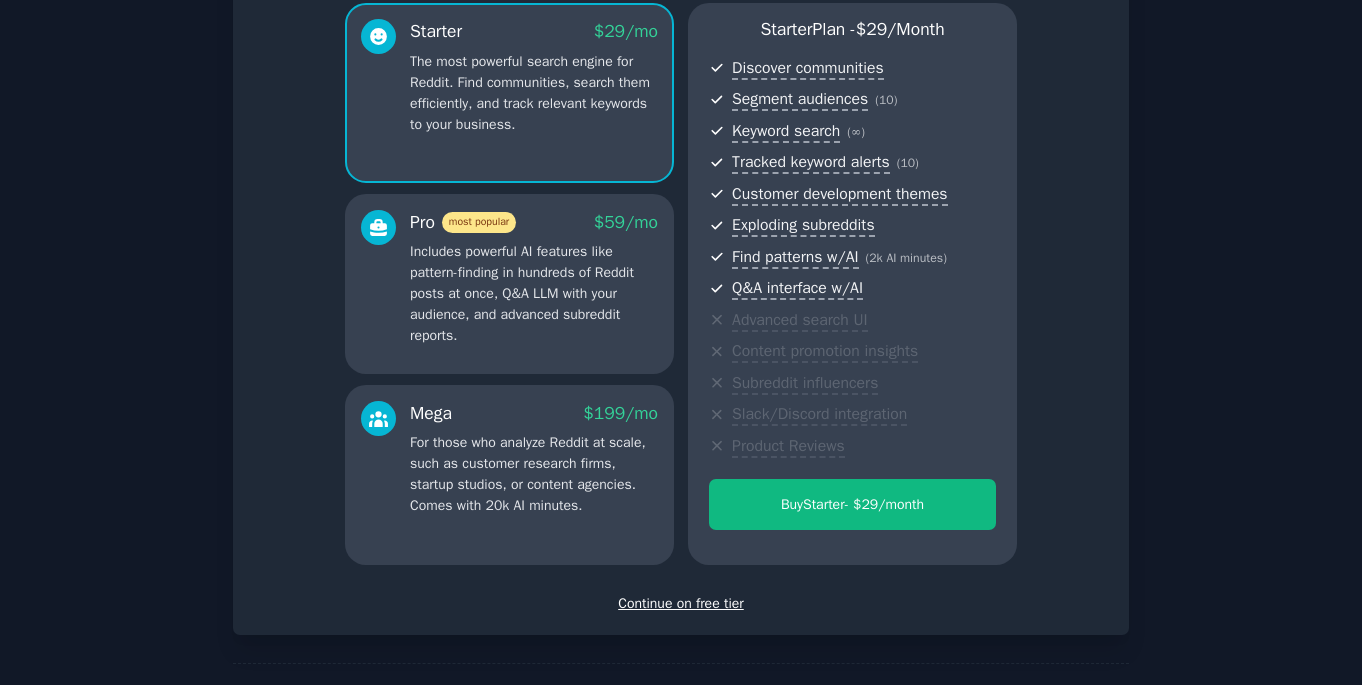 scroll, scrollTop: 246, scrollLeft: 0, axis: vertical 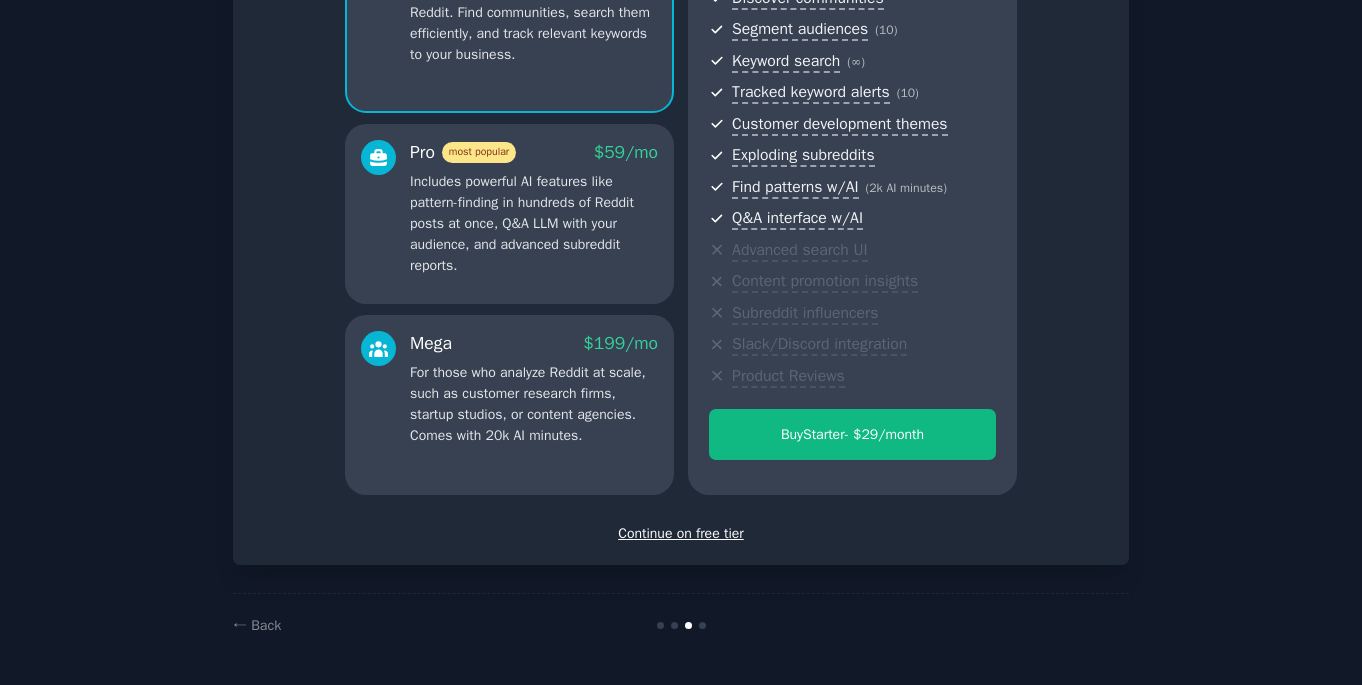 click on "Continue on free tier" at bounding box center [681, 533] 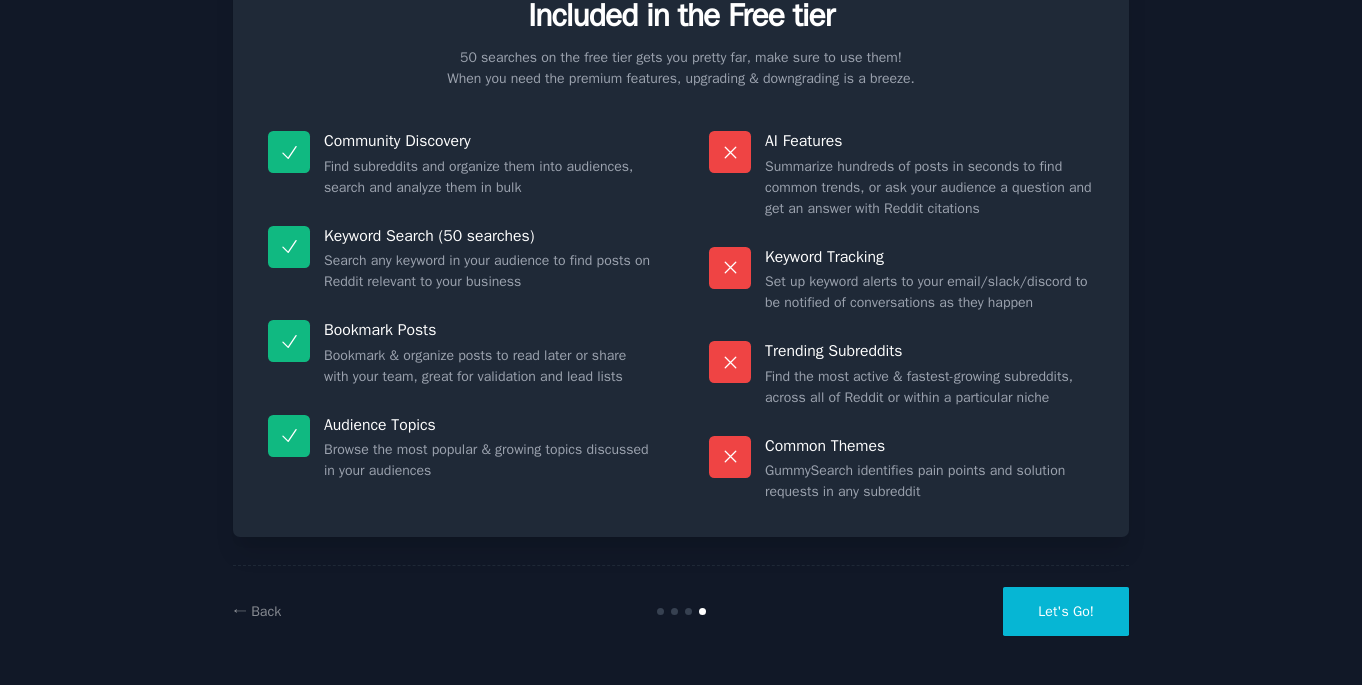 scroll, scrollTop: 94, scrollLeft: 0, axis: vertical 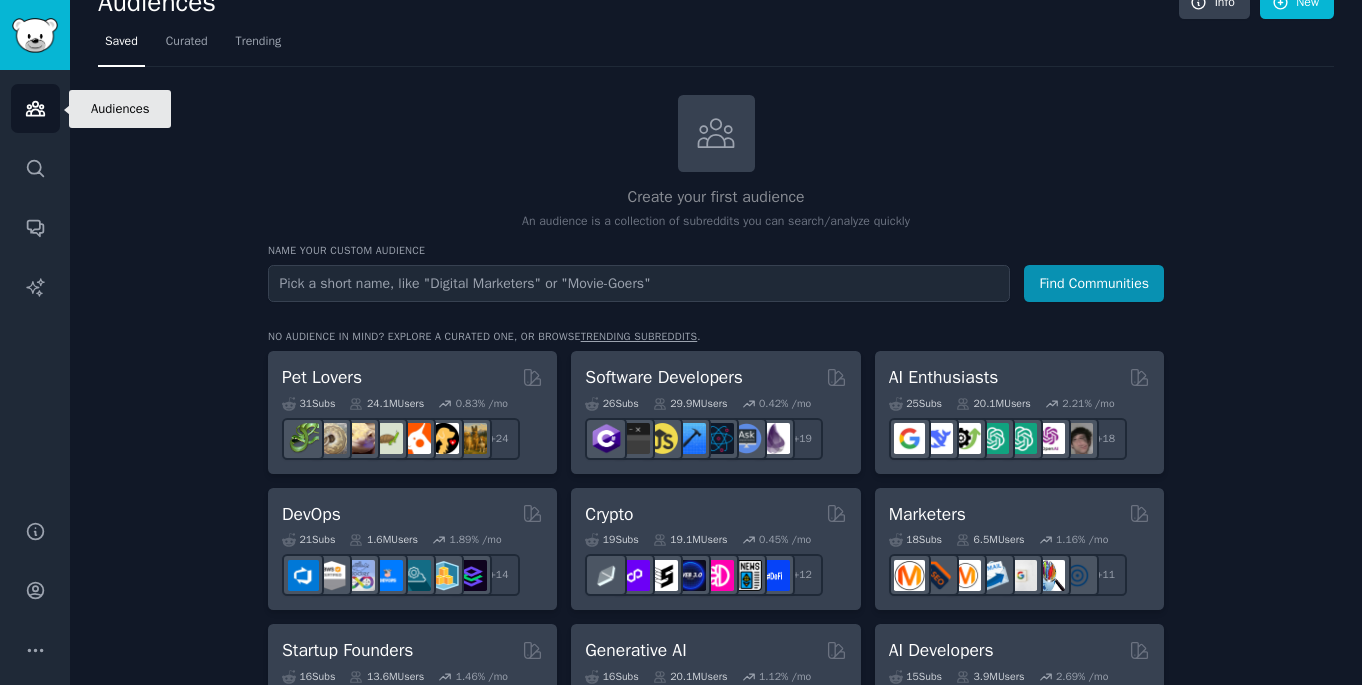 click 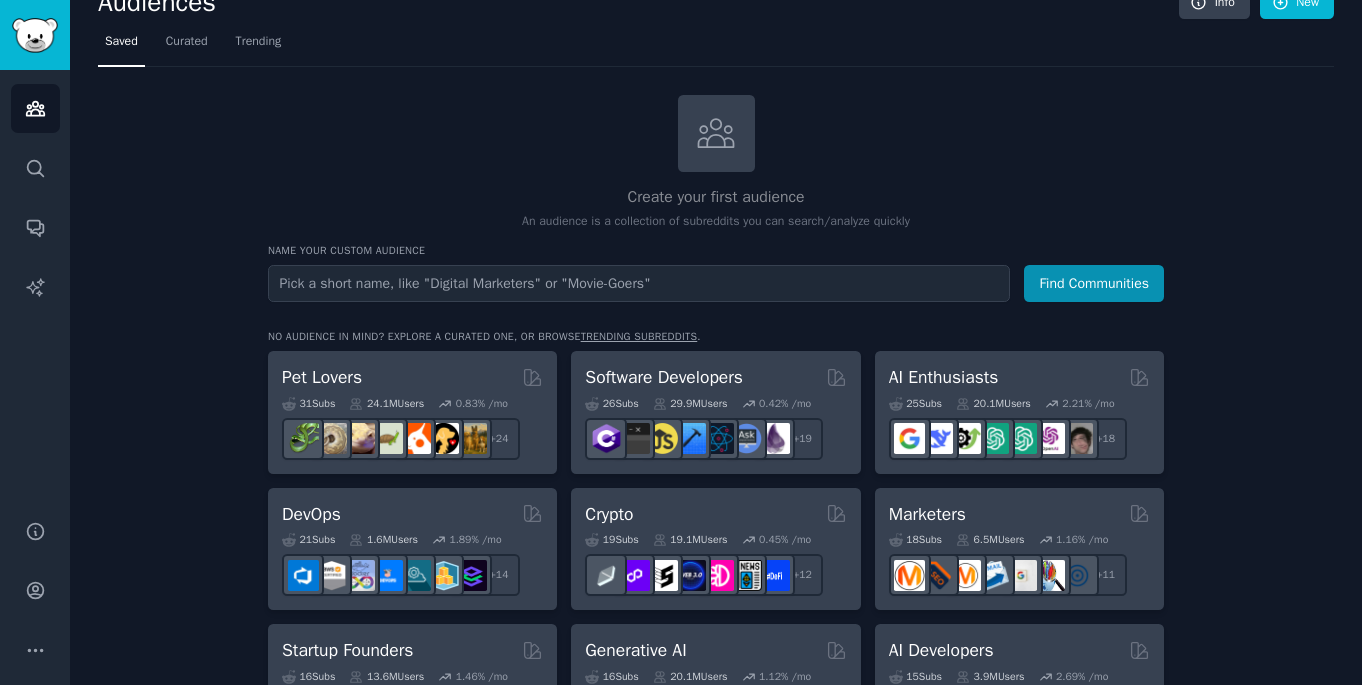 scroll, scrollTop: 0, scrollLeft: 0, axis: both 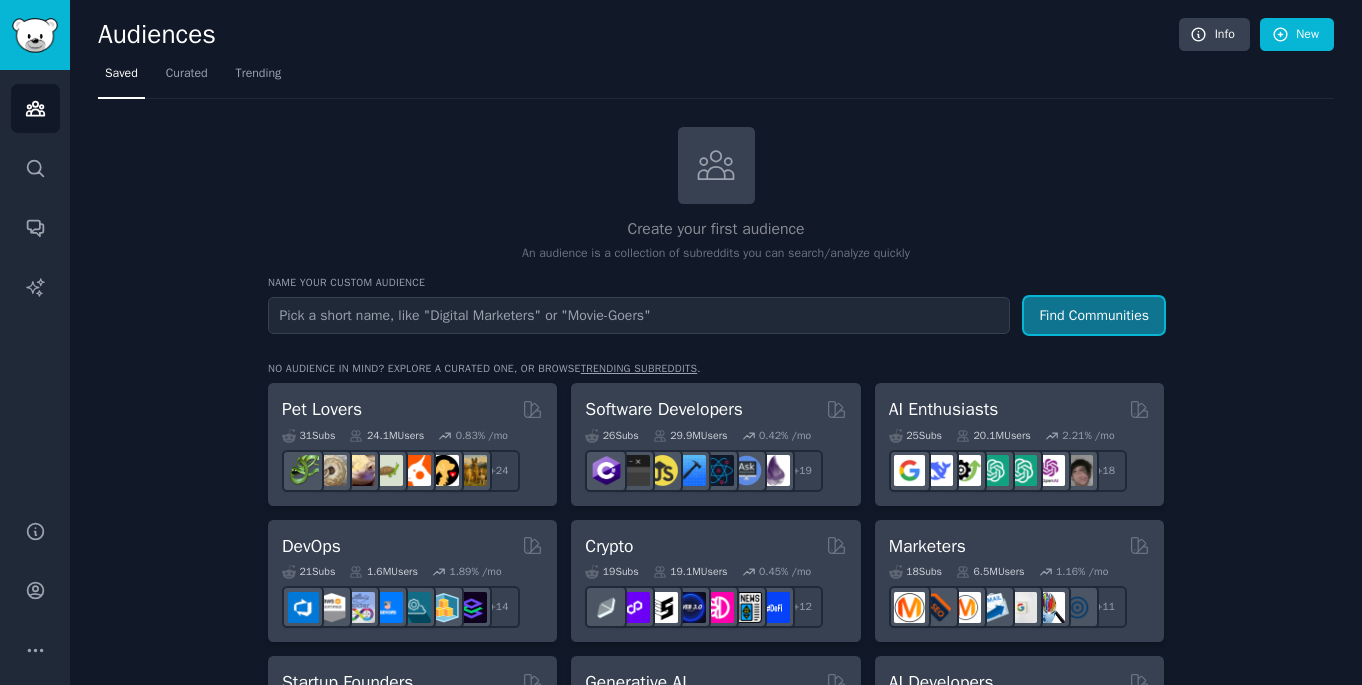 click on "Find Communities" at bounding box center (1094, 315) 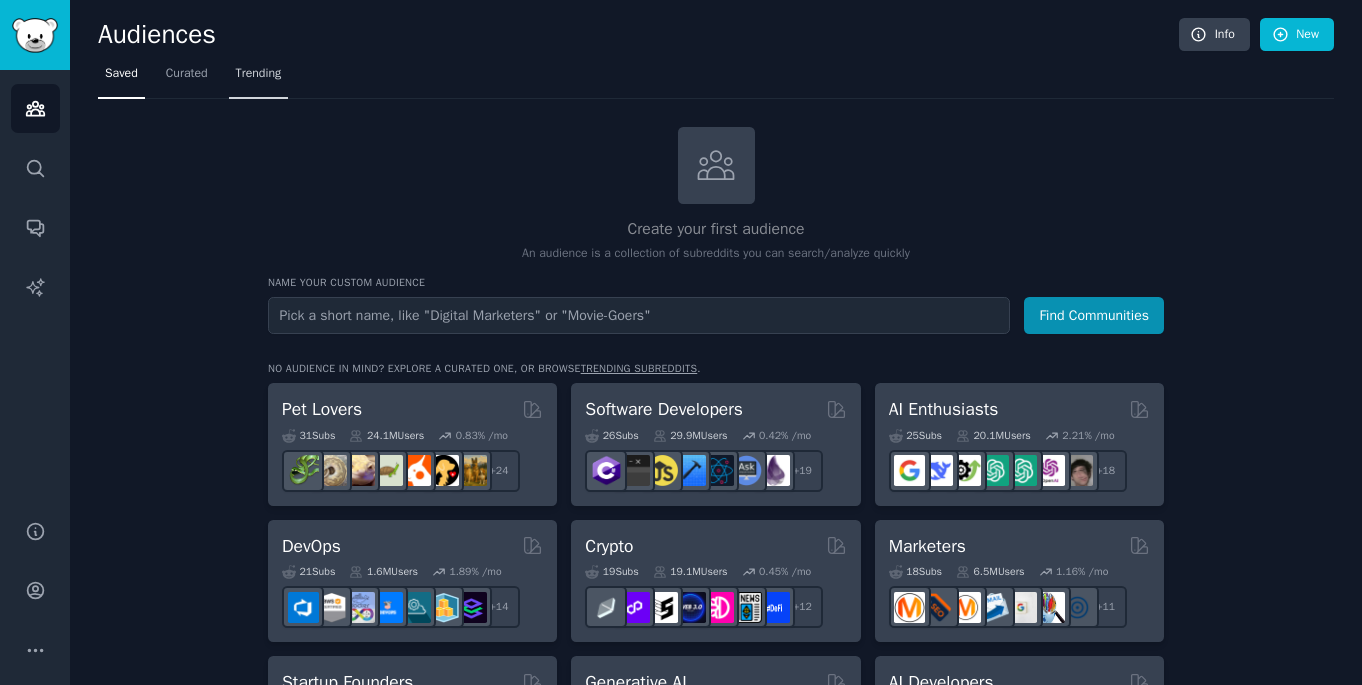 click on "Trending" at bounding box center [259, 78] 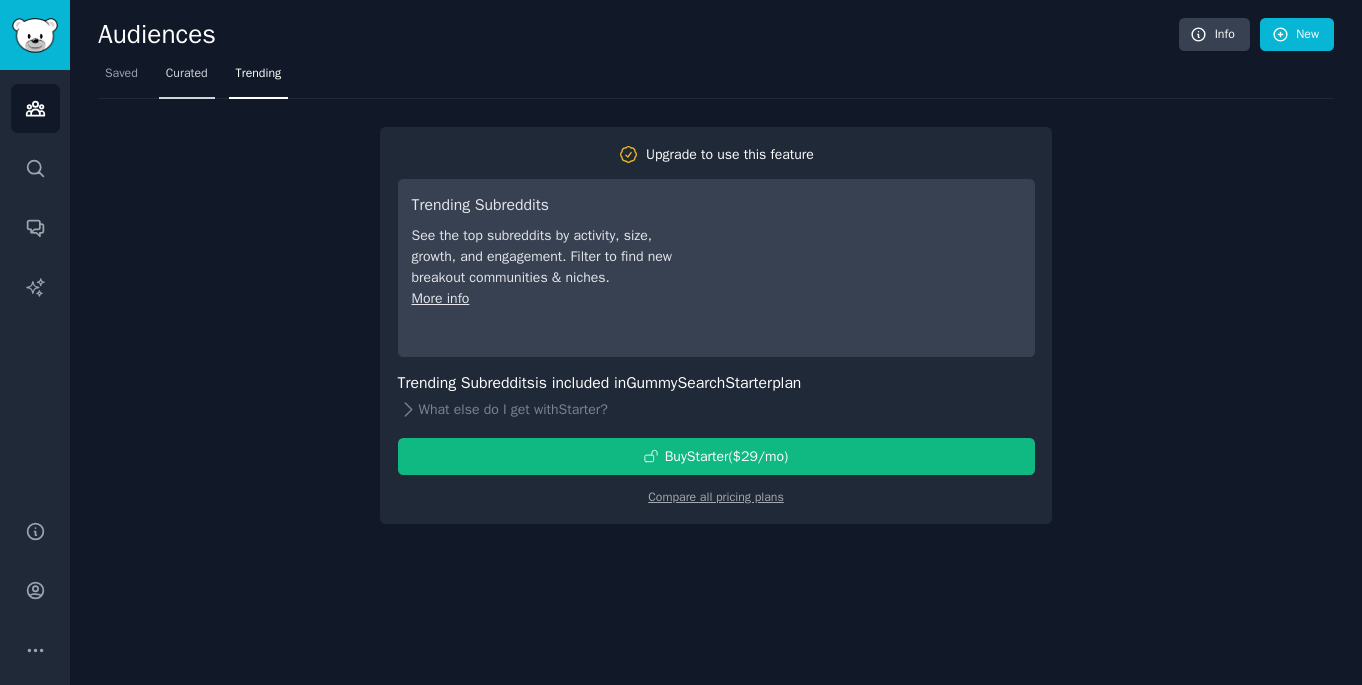 click on "Curated" at bounding box center (187, 74) 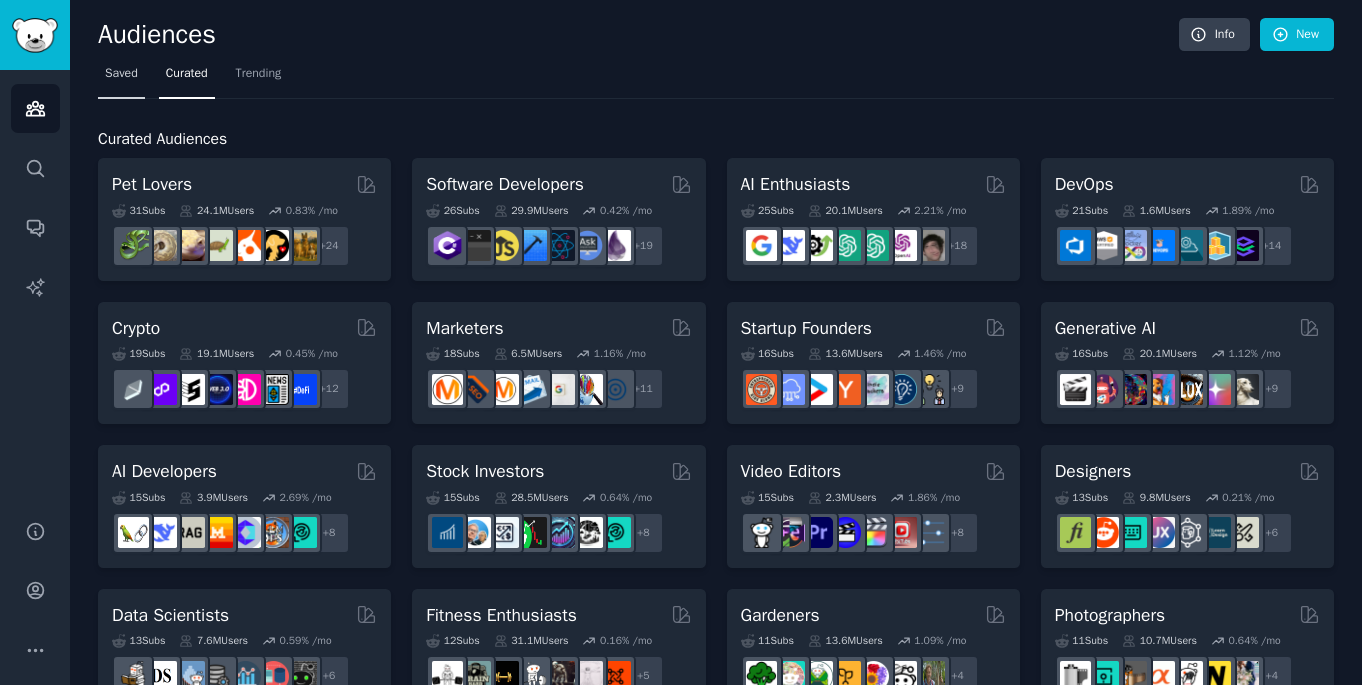 click on "Saved" at bounding box center [121, 74] 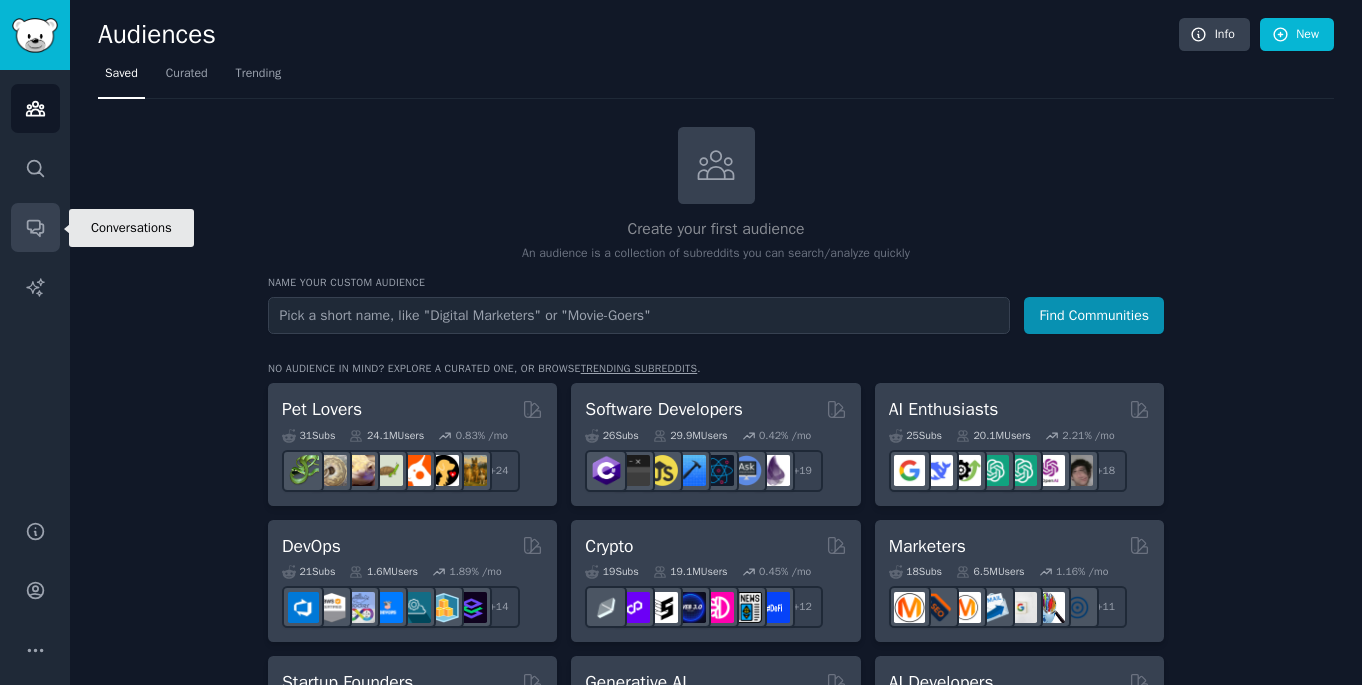 click 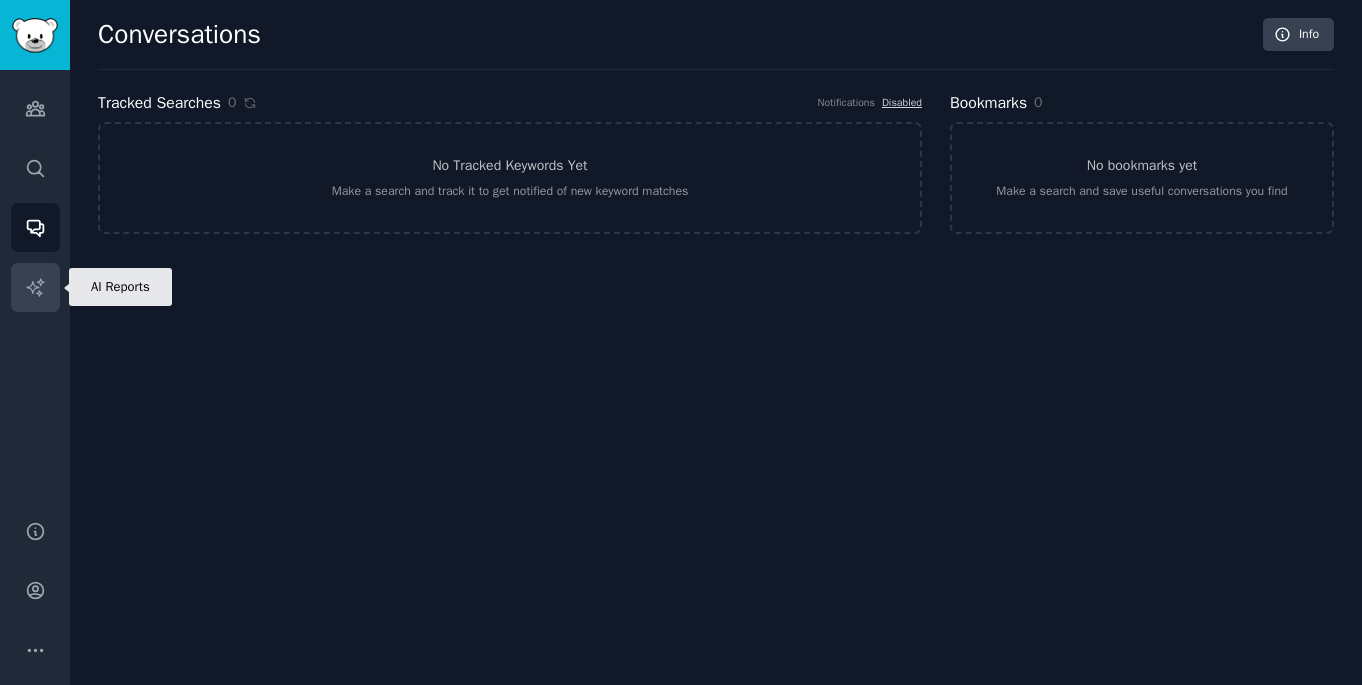 click 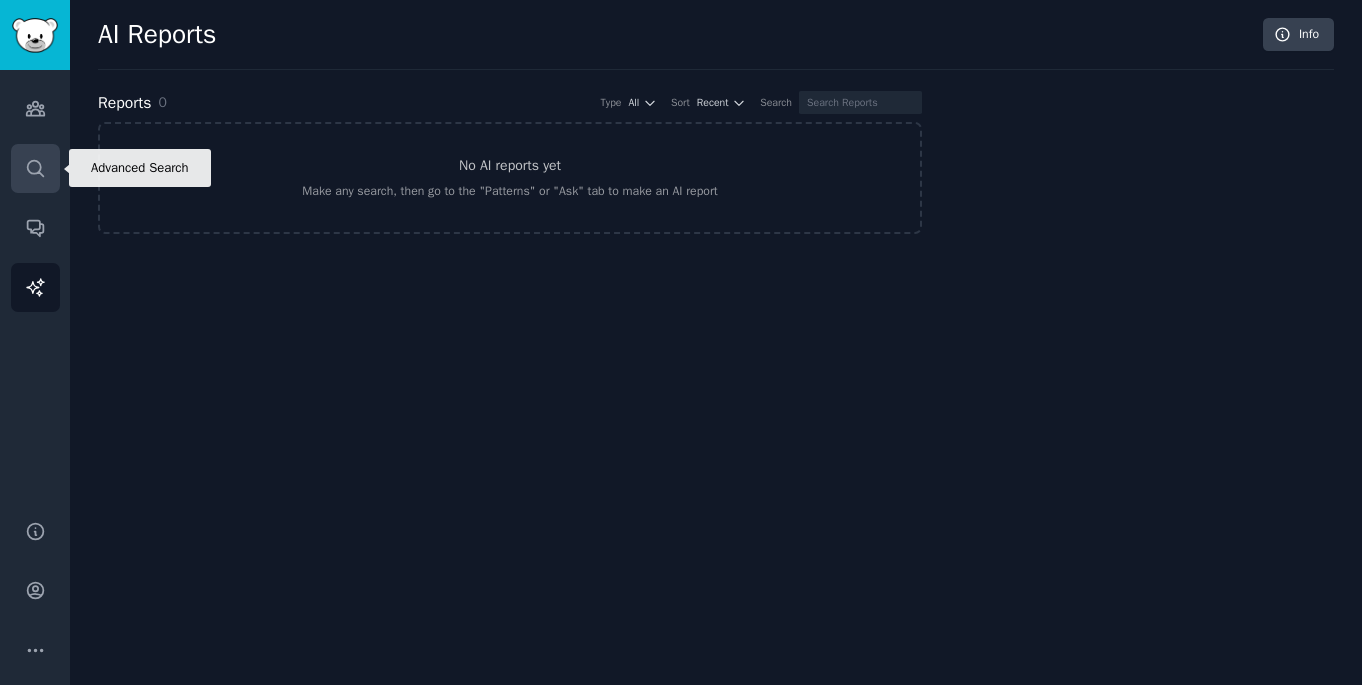 click 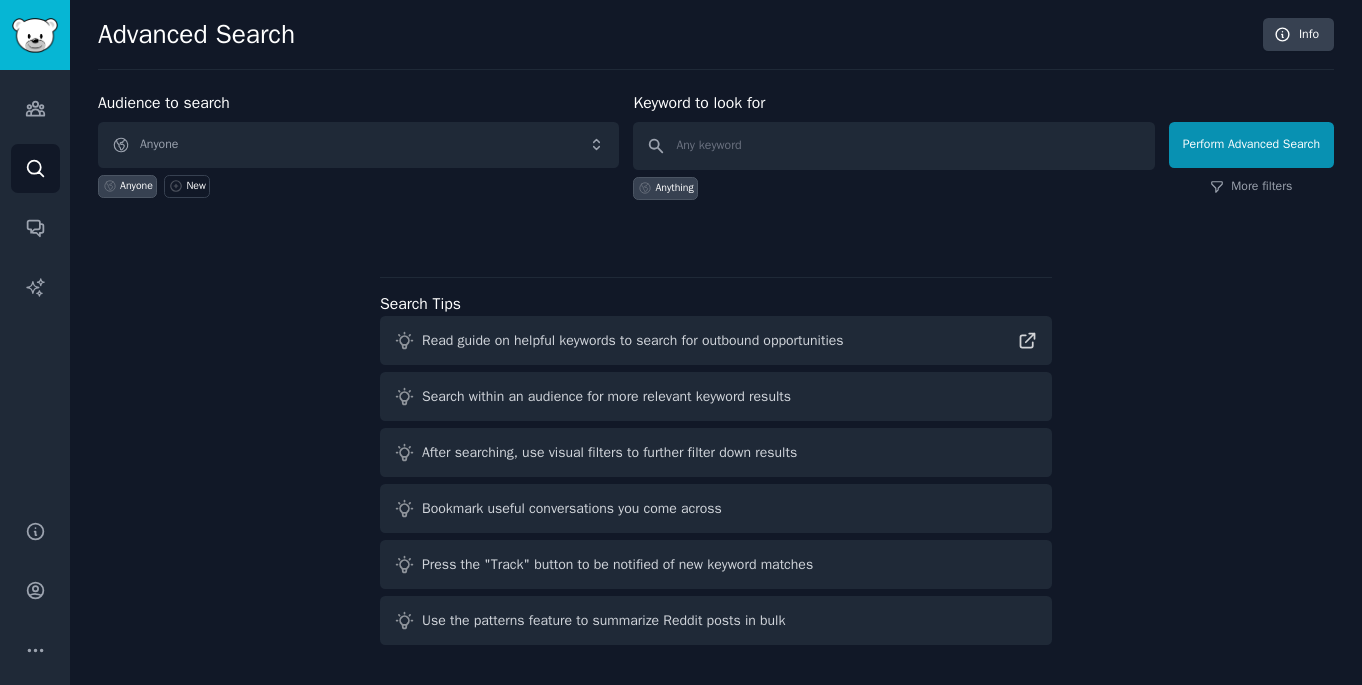 click on "Anyone" at bounding box center (136, 186) 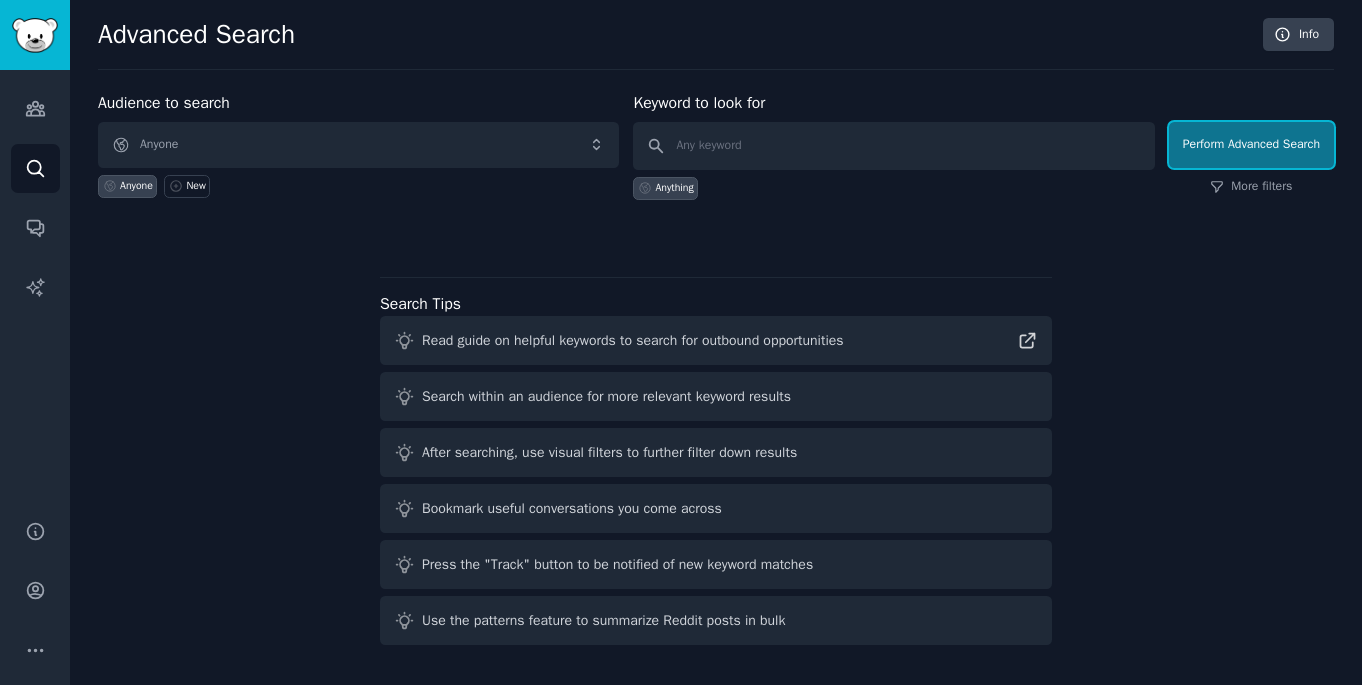 click on "Perform Advanced Search" at bounding box center [1251, 145] 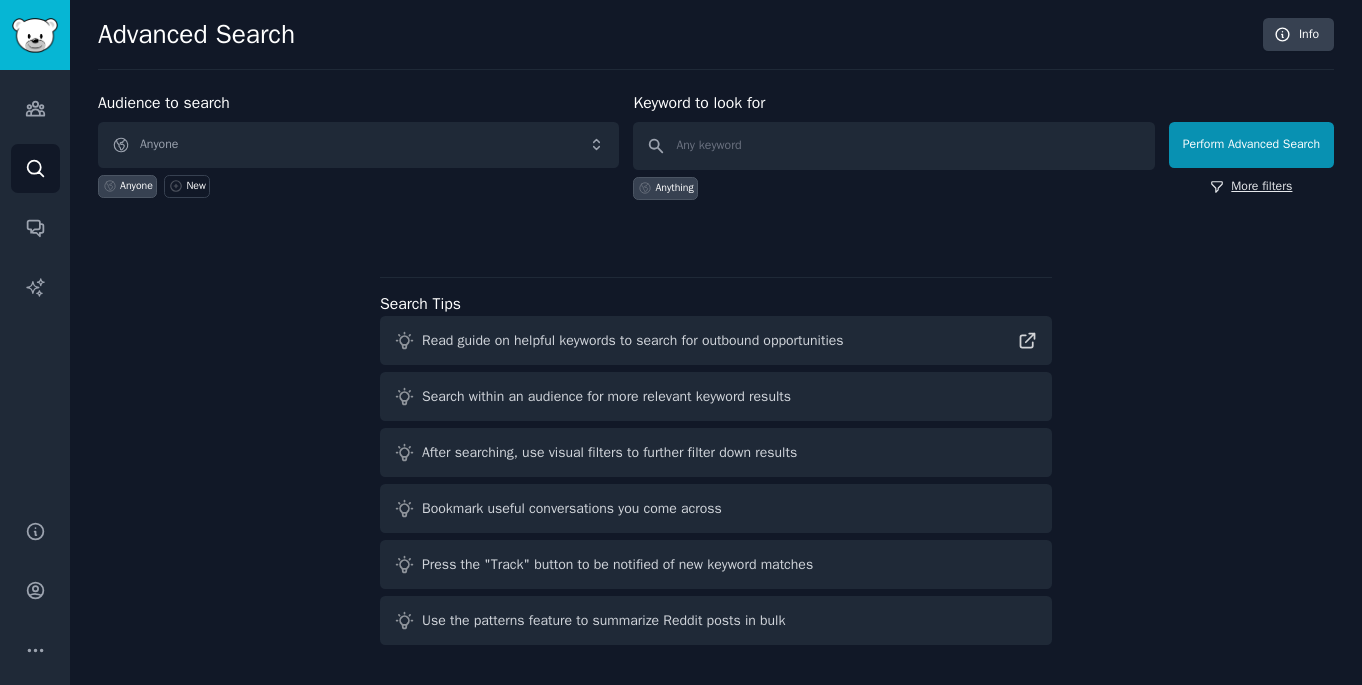 click on "More filters" at bounding box center [1251, 187] 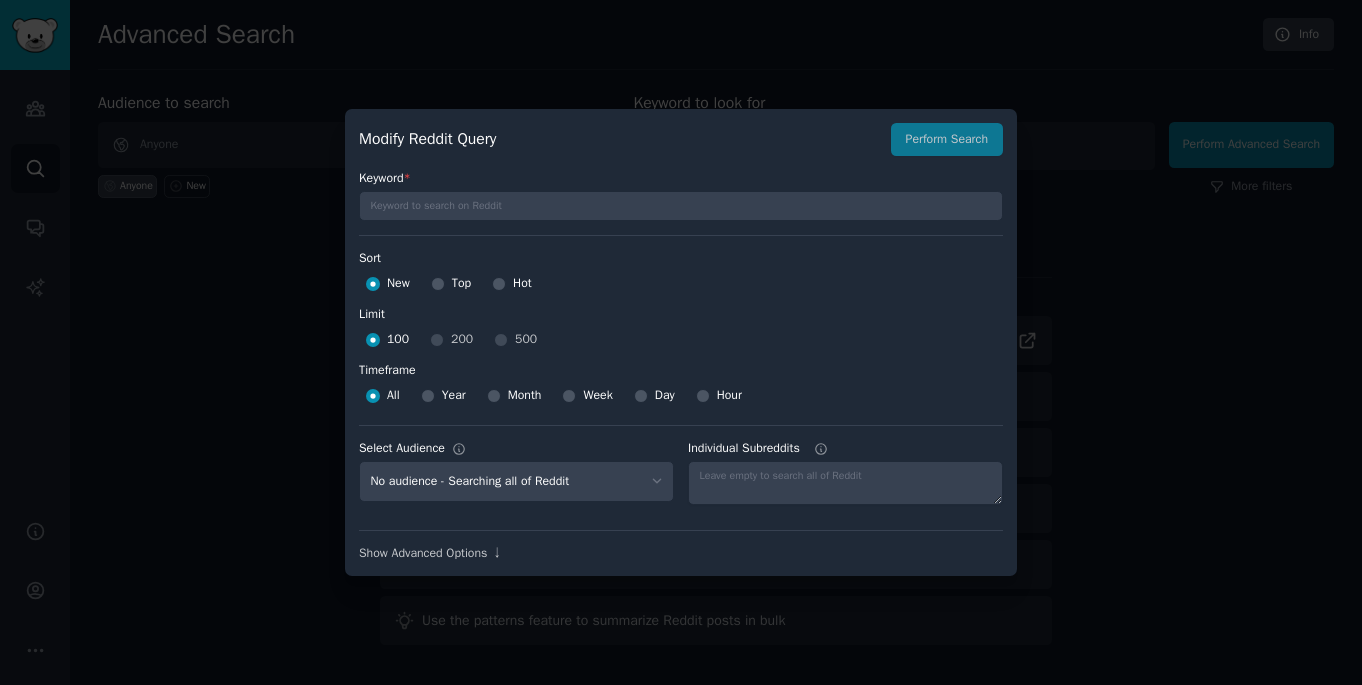 click on "100 200 500" at bounding box center (681, 340) 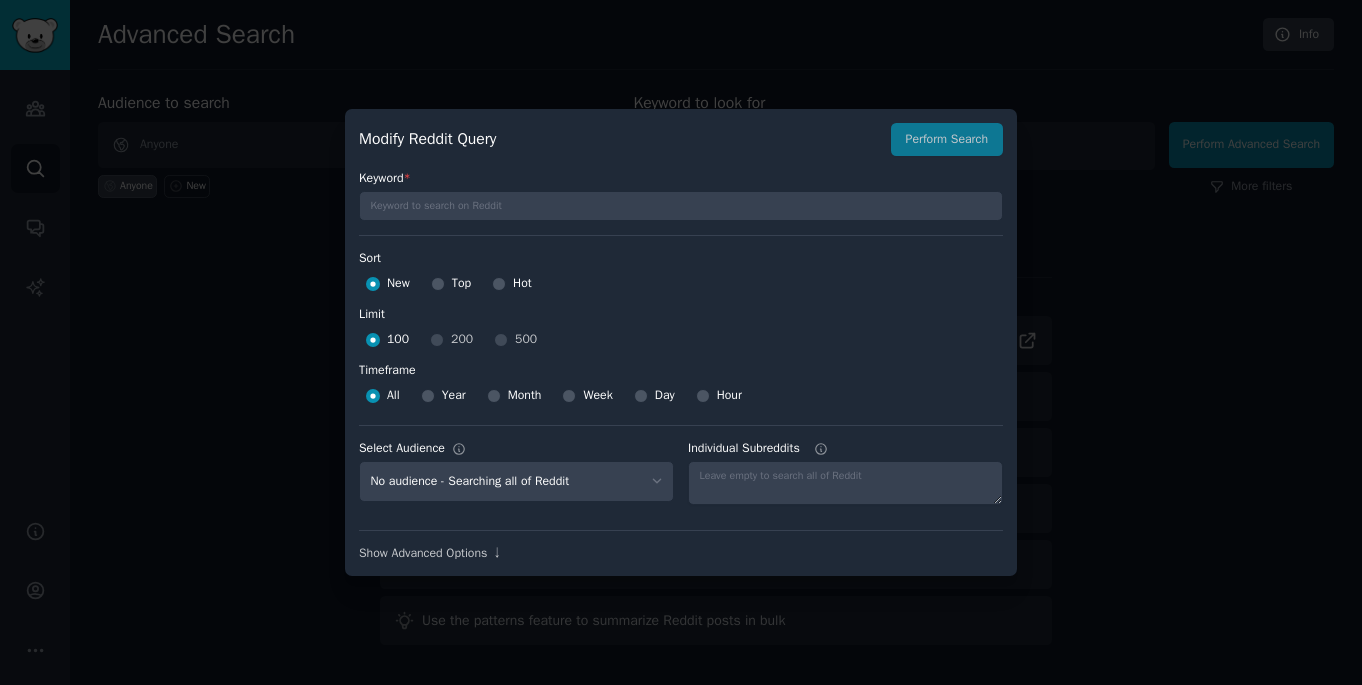 click on "100 200 500" at bounding box center (681, 340) 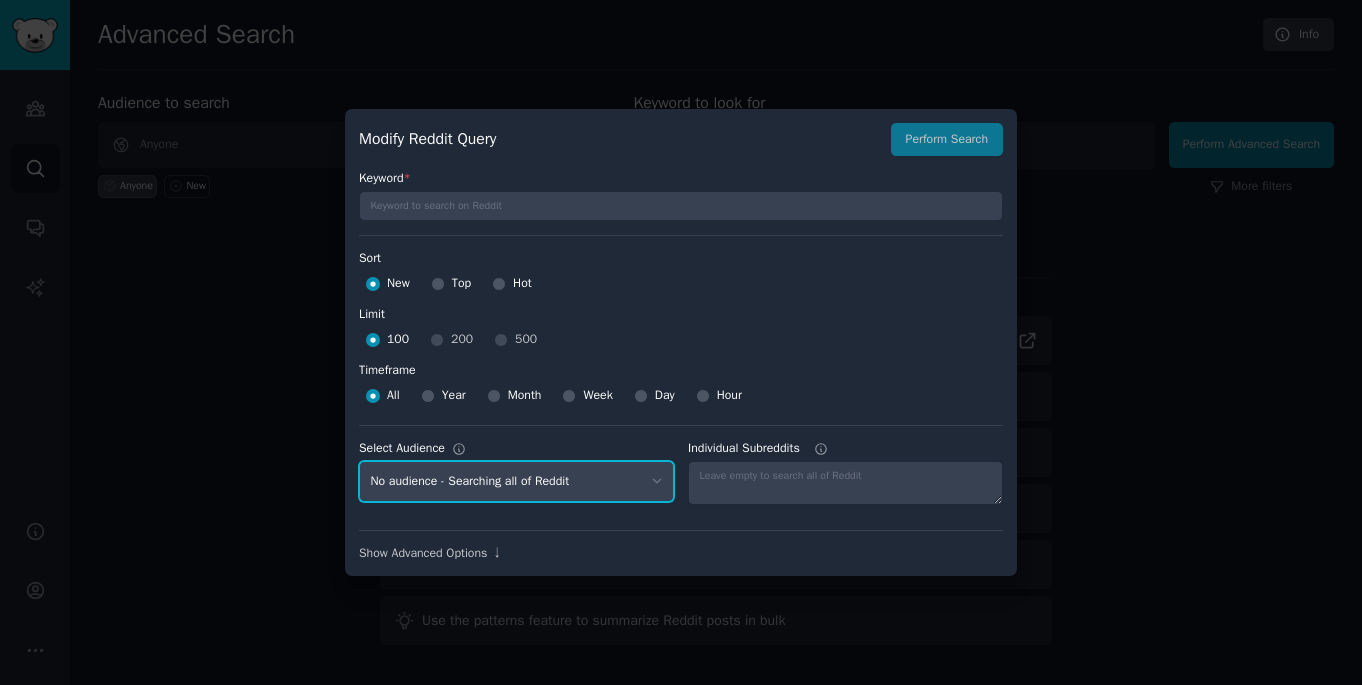 click on "No audience - Searching all of Reddit" at bounding box center [516, 481] 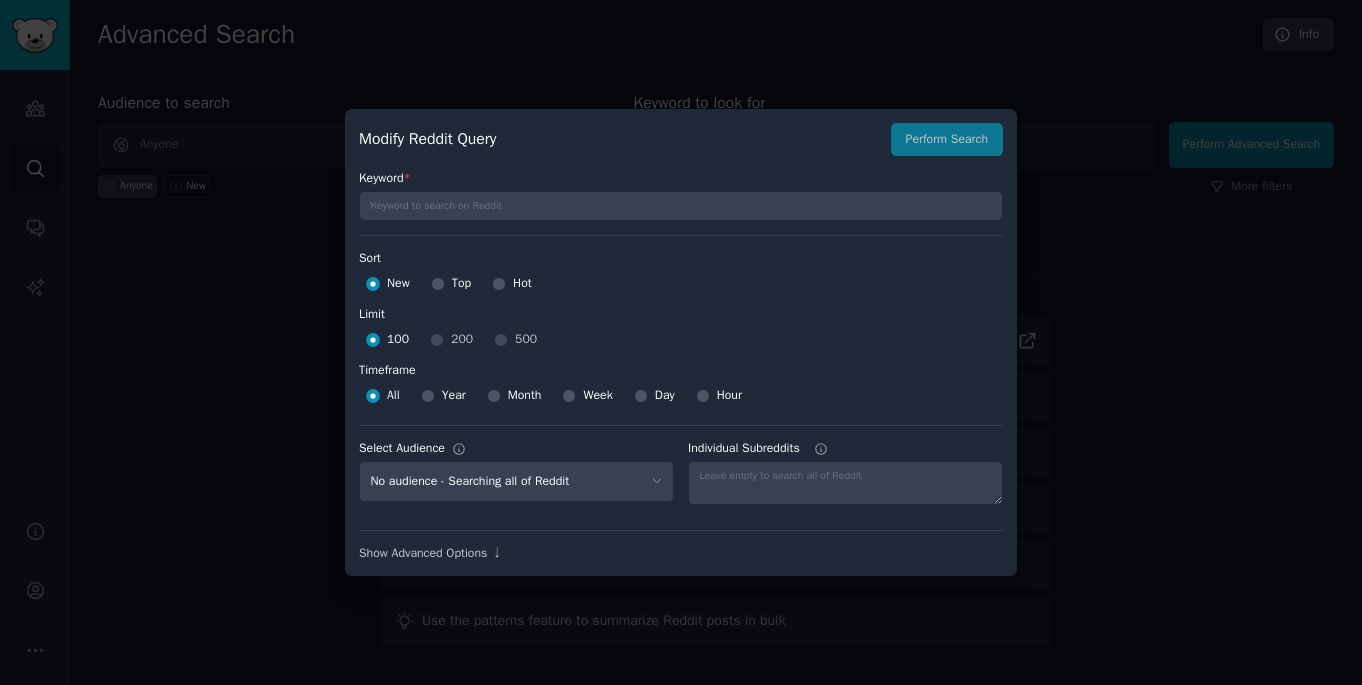 click on "Keyword  * Sort Sort New Top Hot Limit Limit 100 200 500 Timeframe Timeframe All Year Month Week Day Hour Select Audience No audience - Searching all of Reddit Individual Subreddits Show Advanced Options ↓" at bounding box center (681, 359) 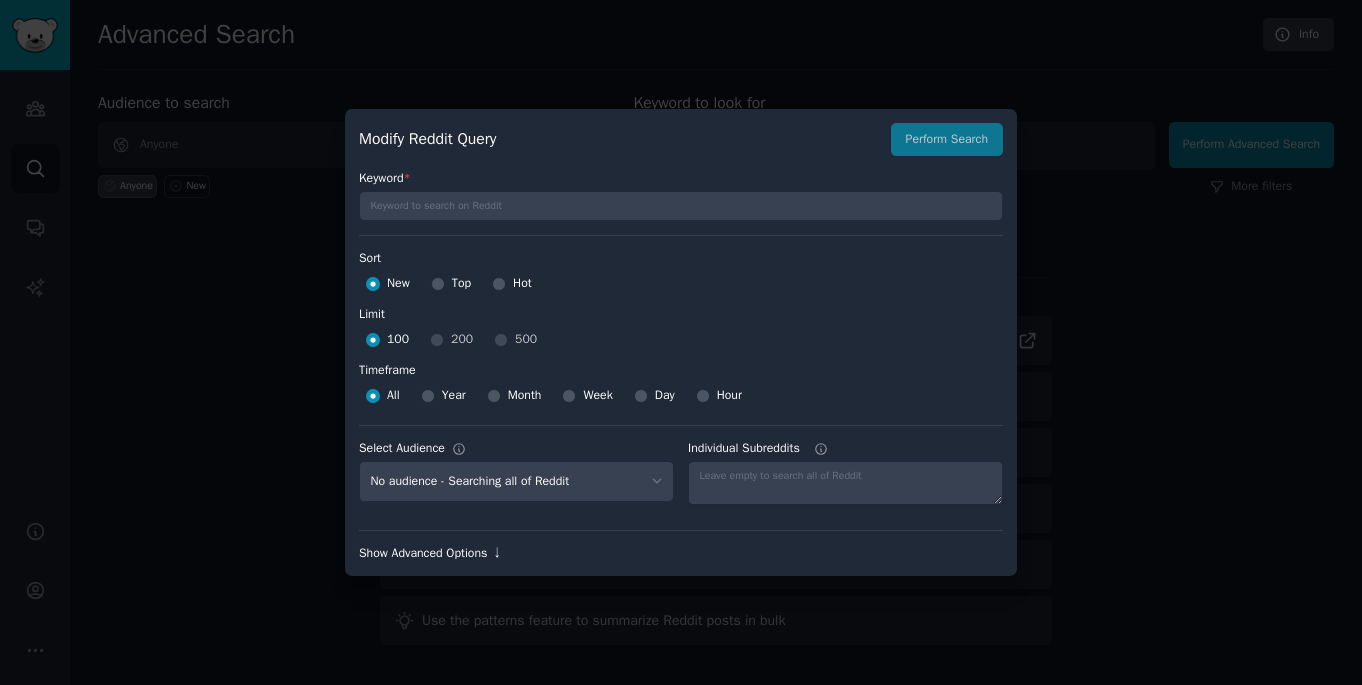 click on "Show Advanced Options ↓" at bounding box center [681, 554] 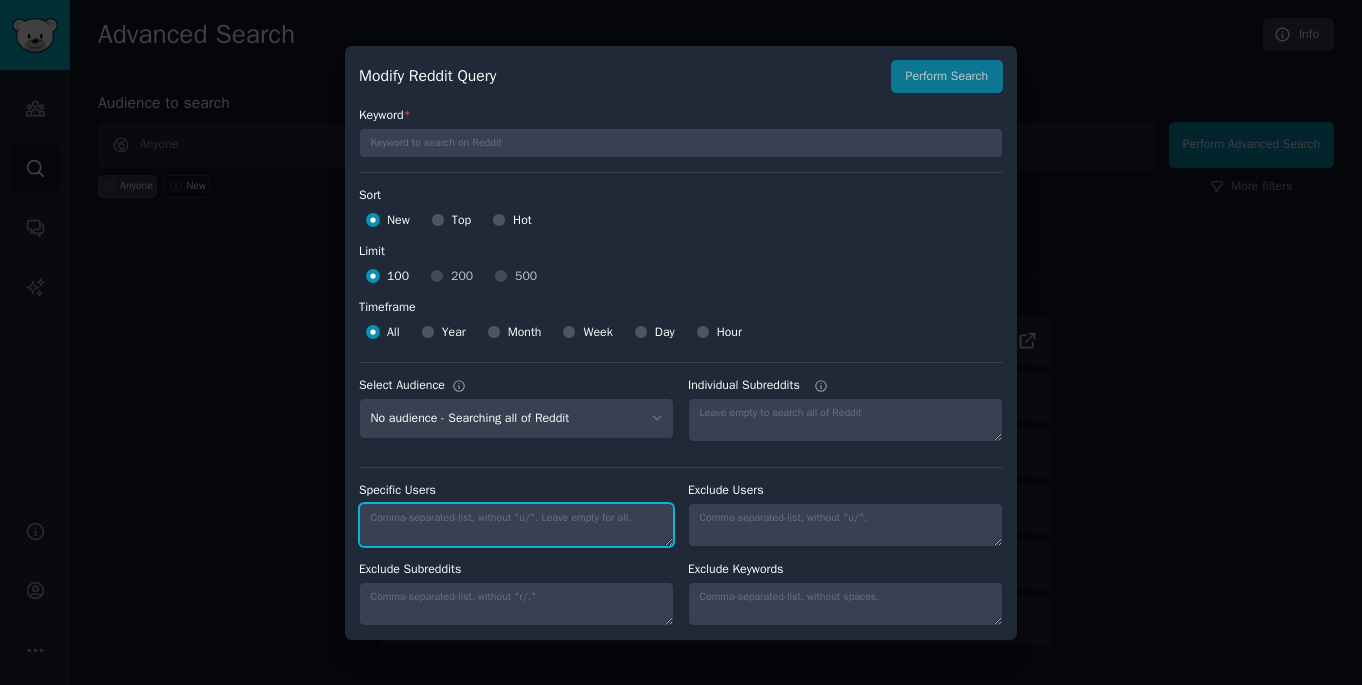 click on "Specific Users" at bounding box center [516, 525] 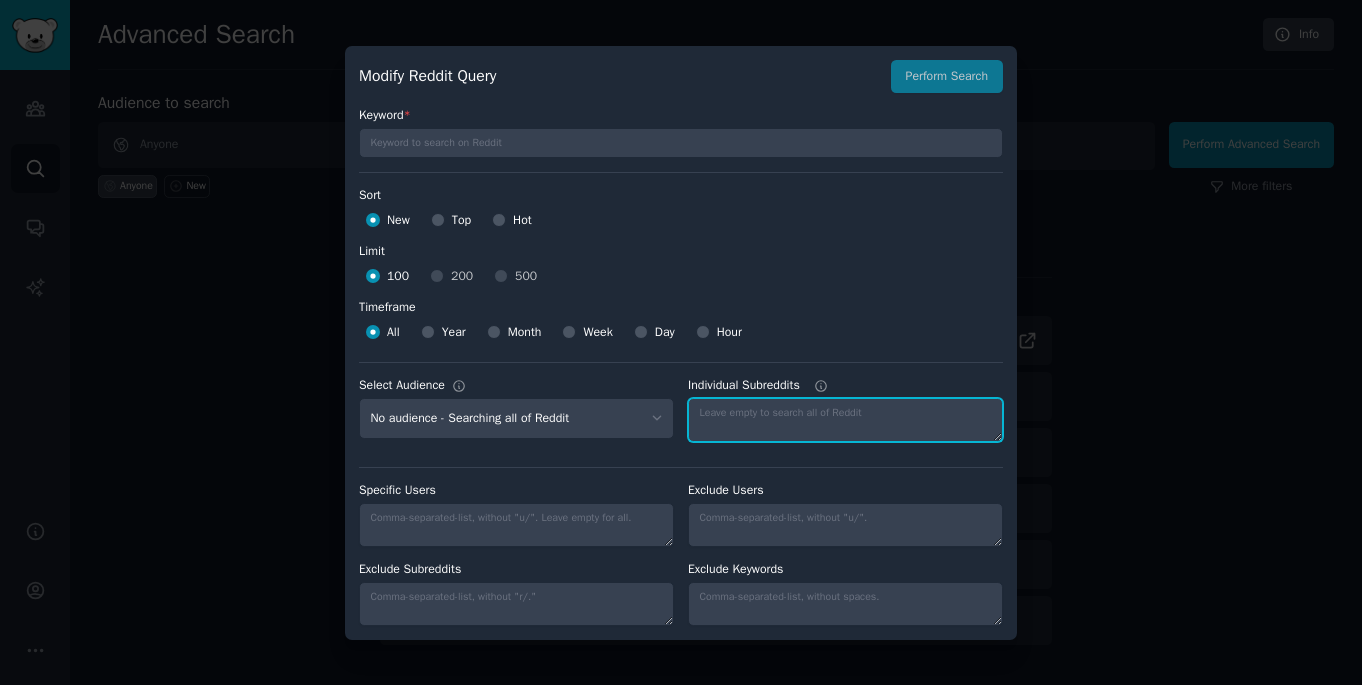 click on "Individual Subreddits" at bounding box center (845, 420) 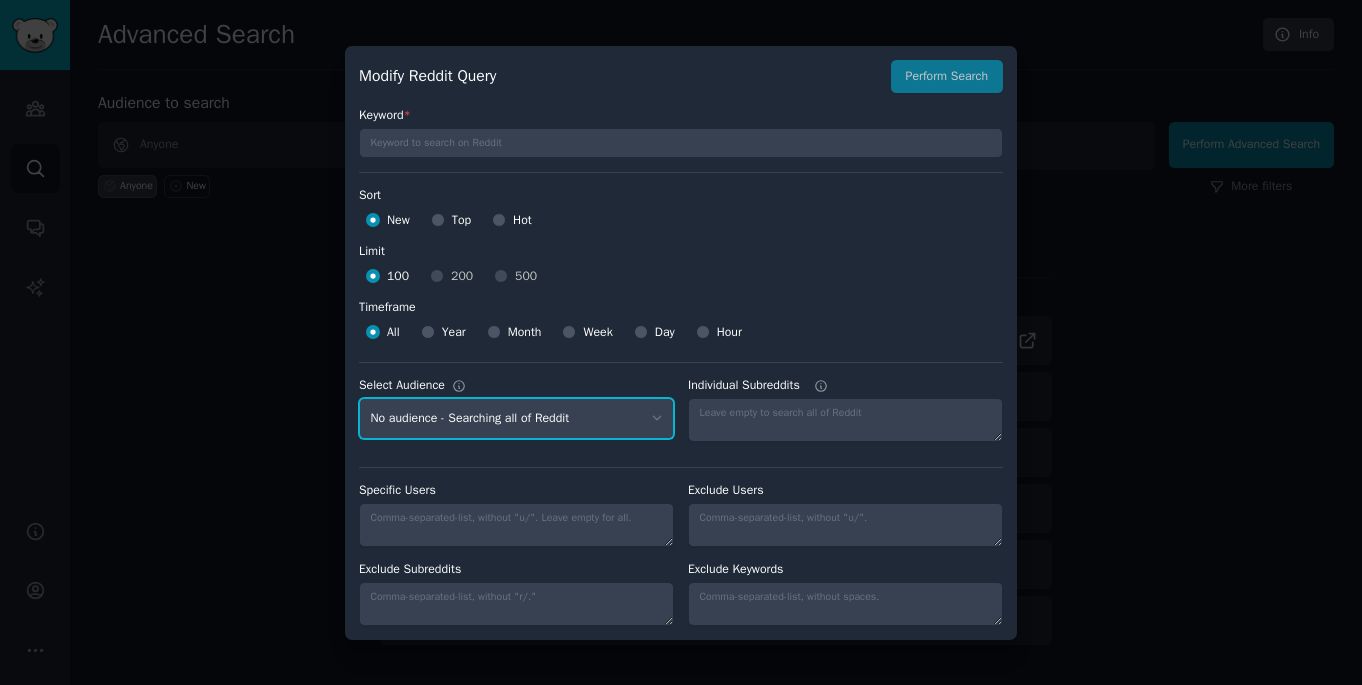 click on "No audience - Searching all of Reddit" at bounding box center (516, 418) 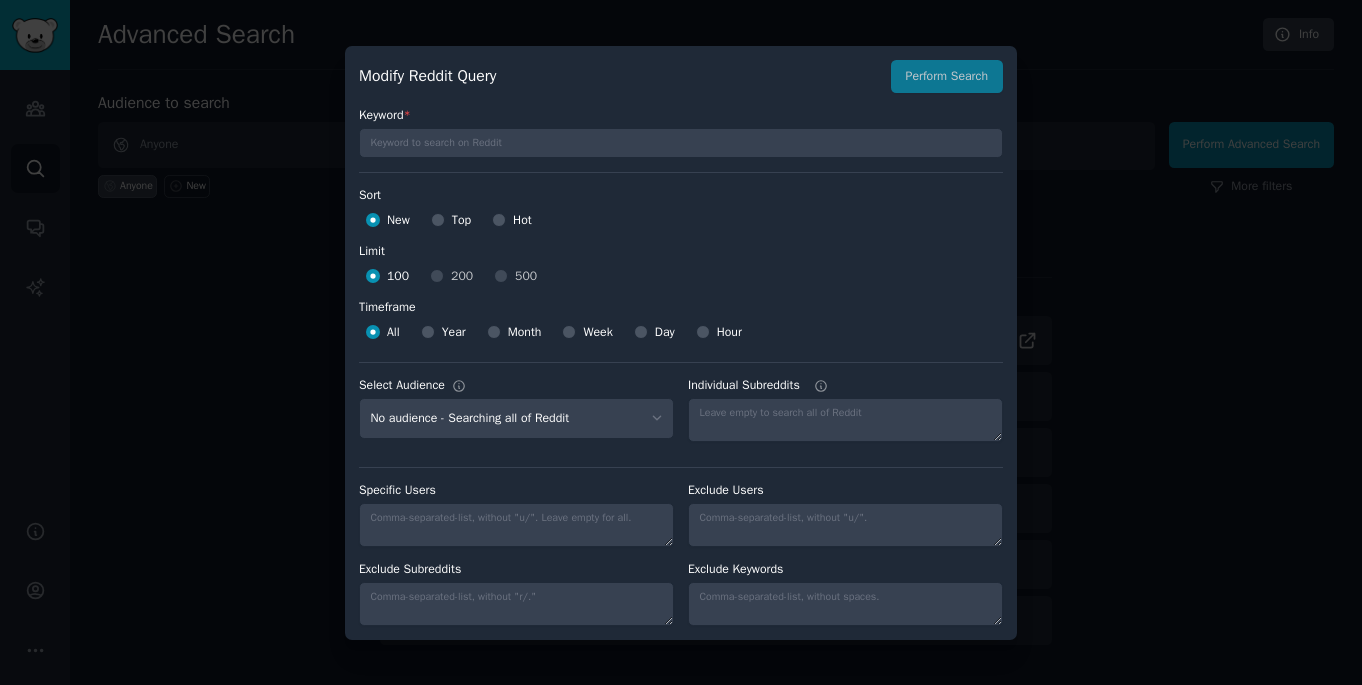 click on "Modify Reddit Query Perform Search" at bounding box center (681, 77) 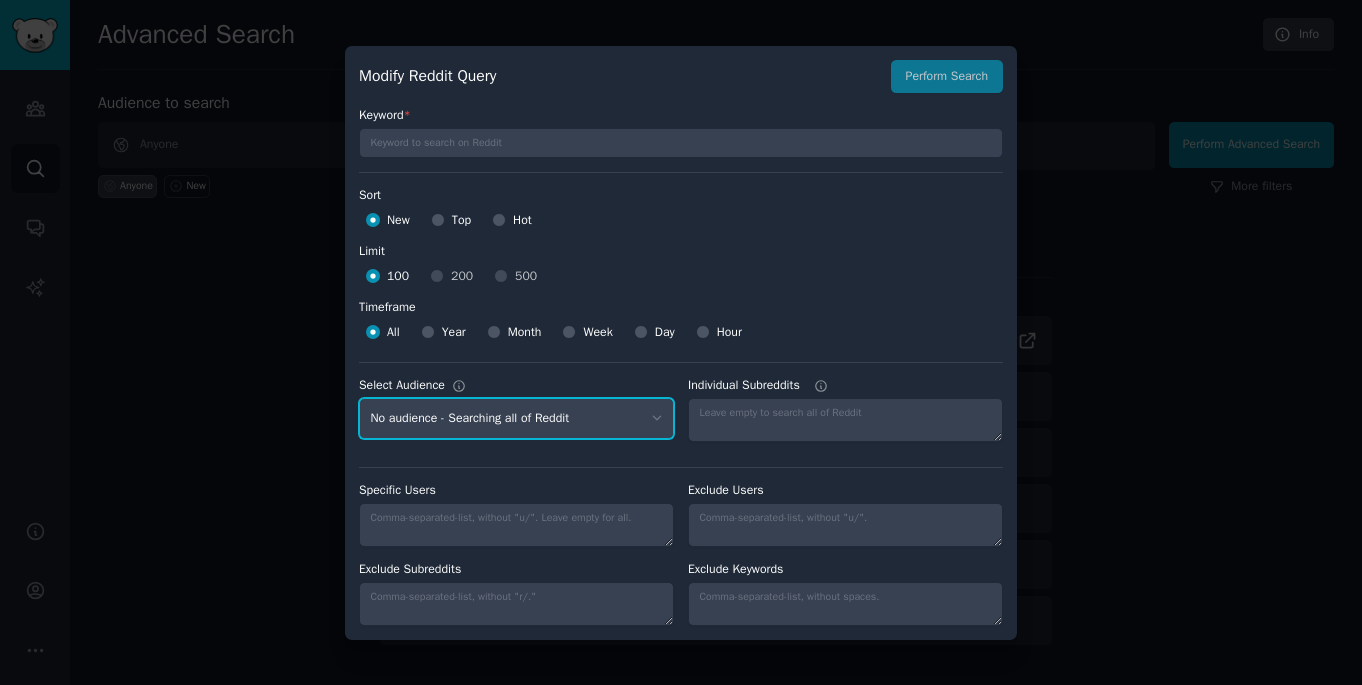 click on "No audience - Searching all of Reddit" at bounding box center (516, 418) 